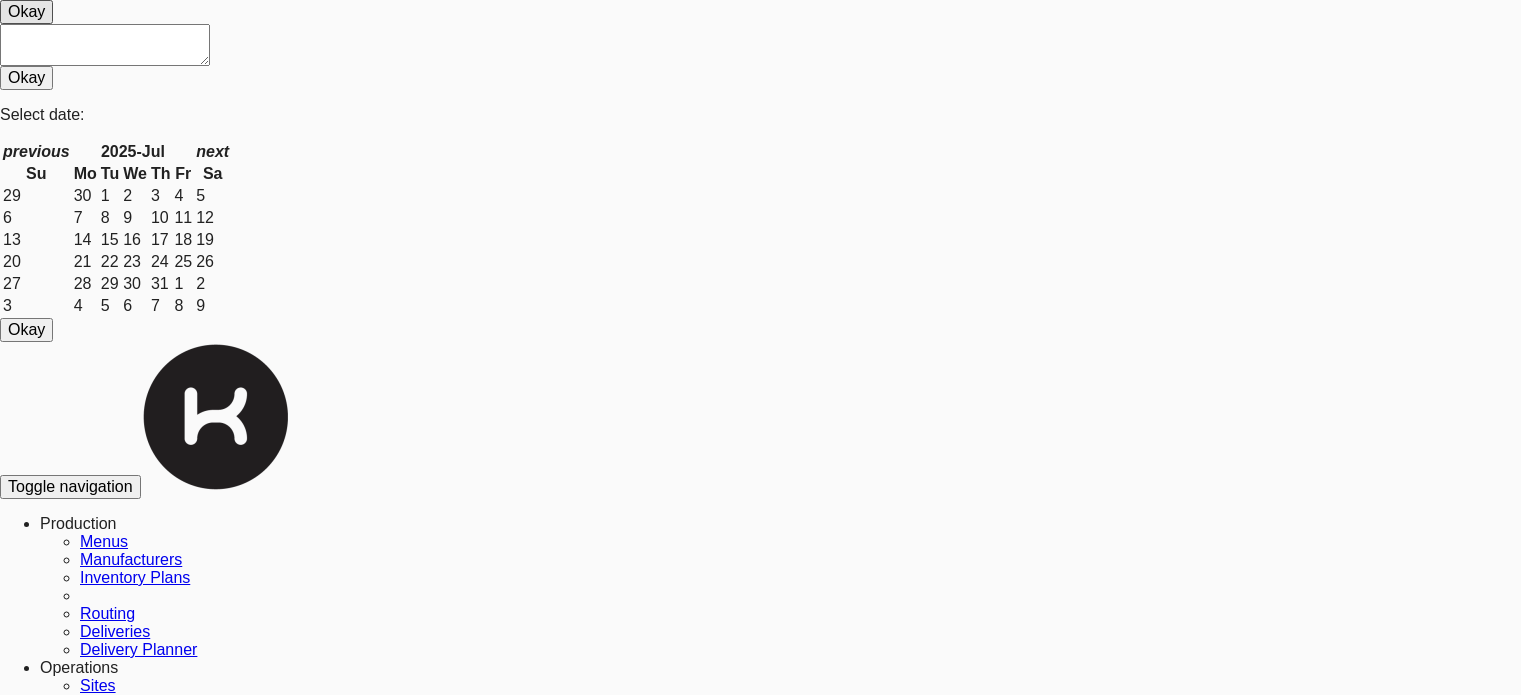 scroll, scrollTop: 0, scrollLeft: 0, axis: both 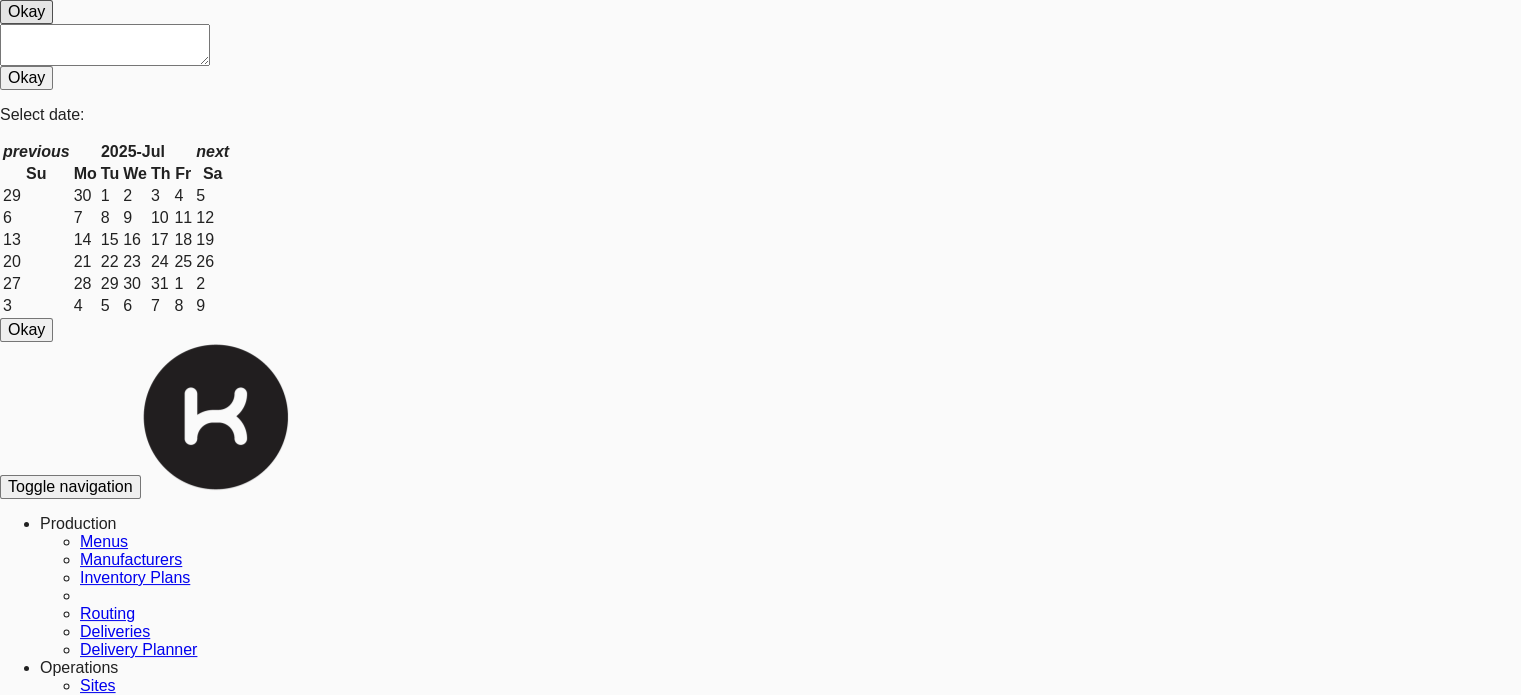 click on "Inventories" at bounding box center [40, 7341] 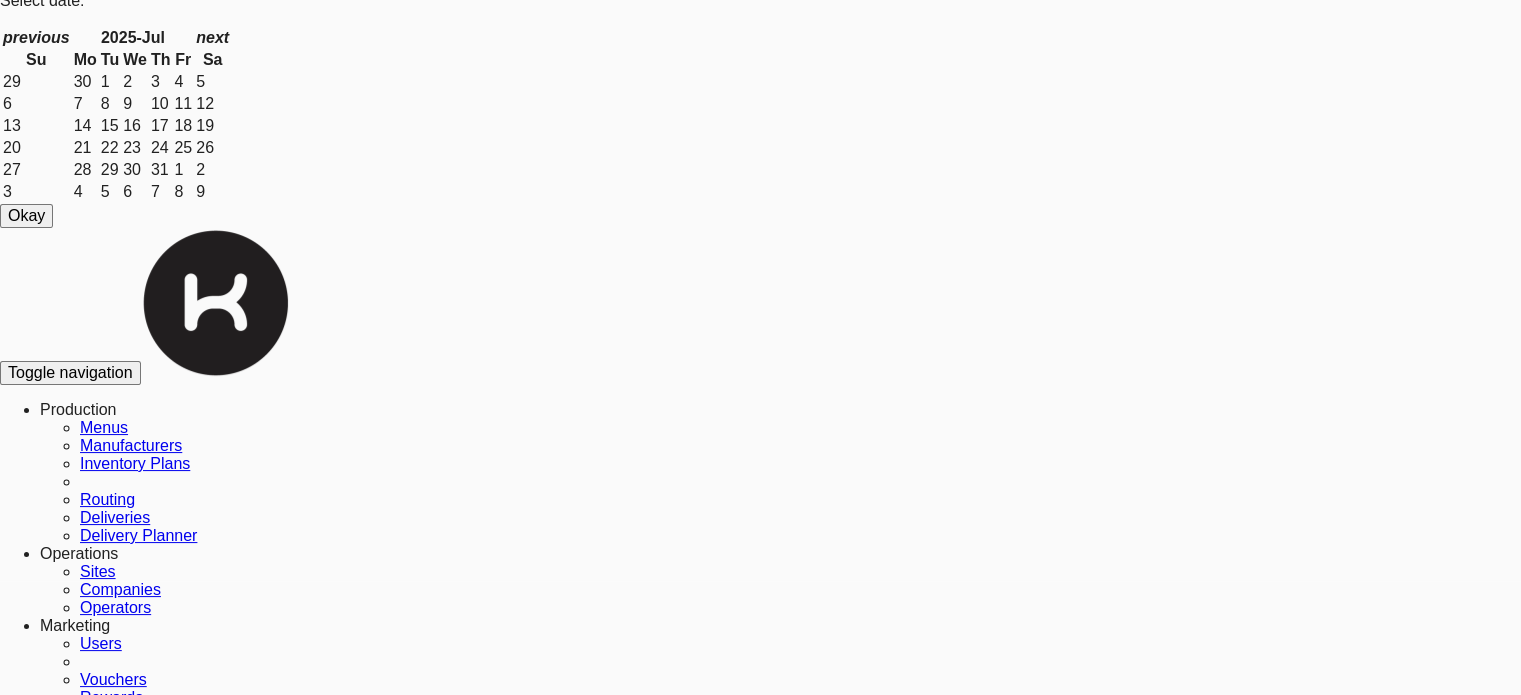 scroll, scrollTop: 117, scrollLeft: 0, axis: vertical 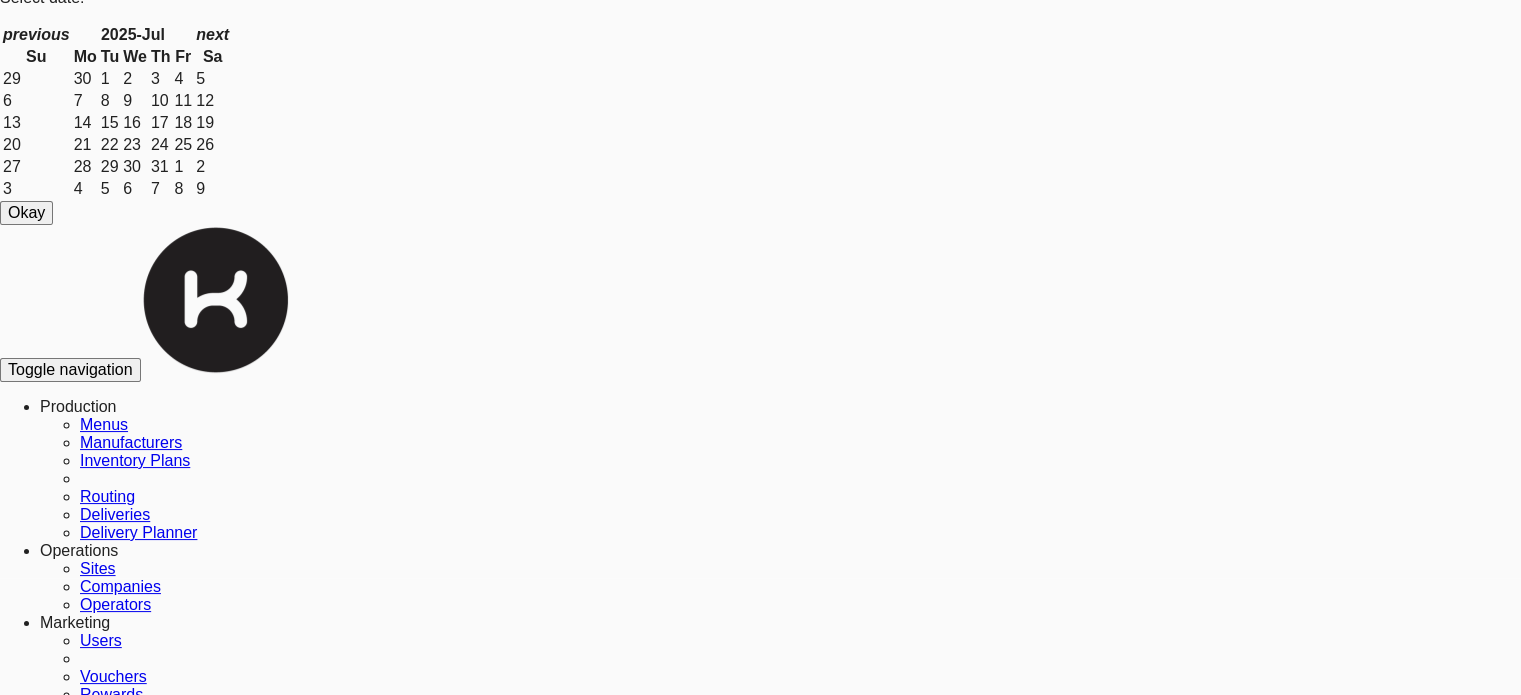 click on "Business KPI" at bounding box center (87, 28406) 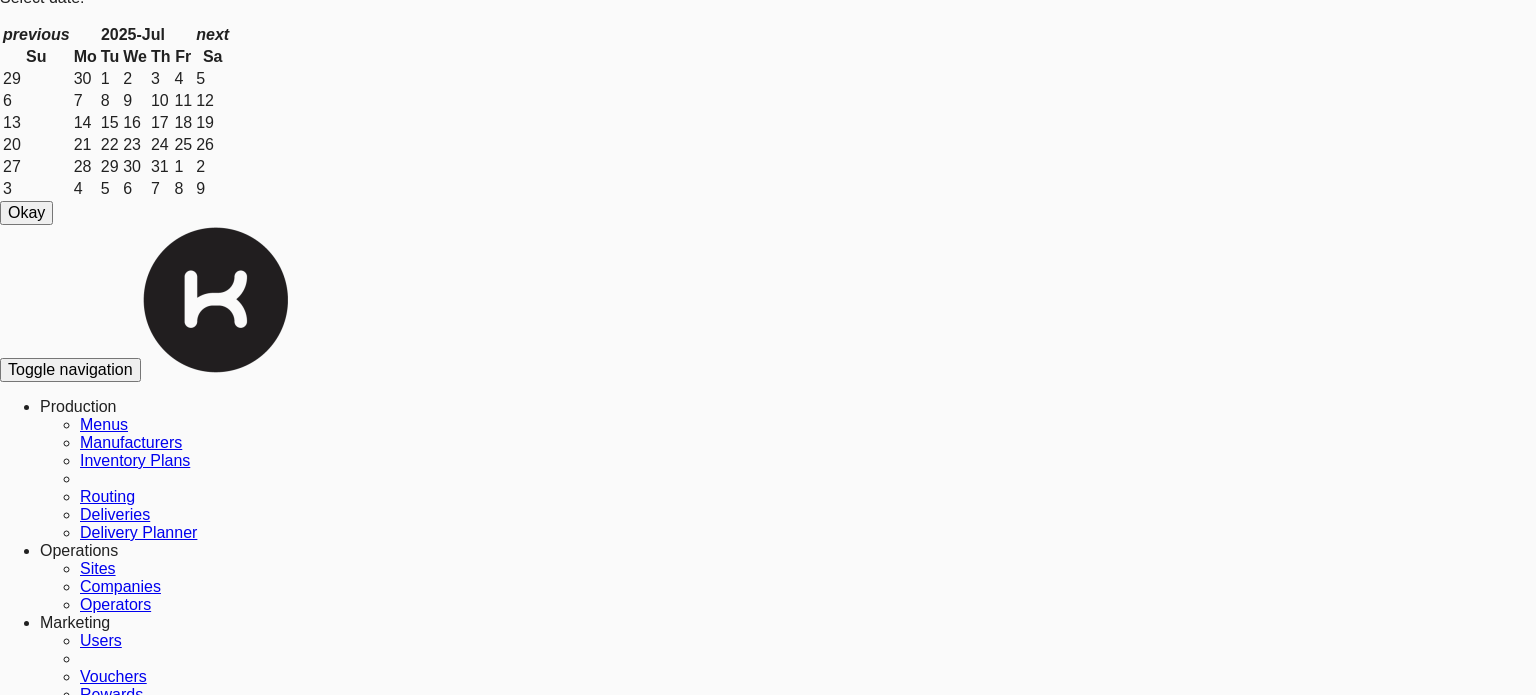 click on "×" at bounding box center [4, 28494] 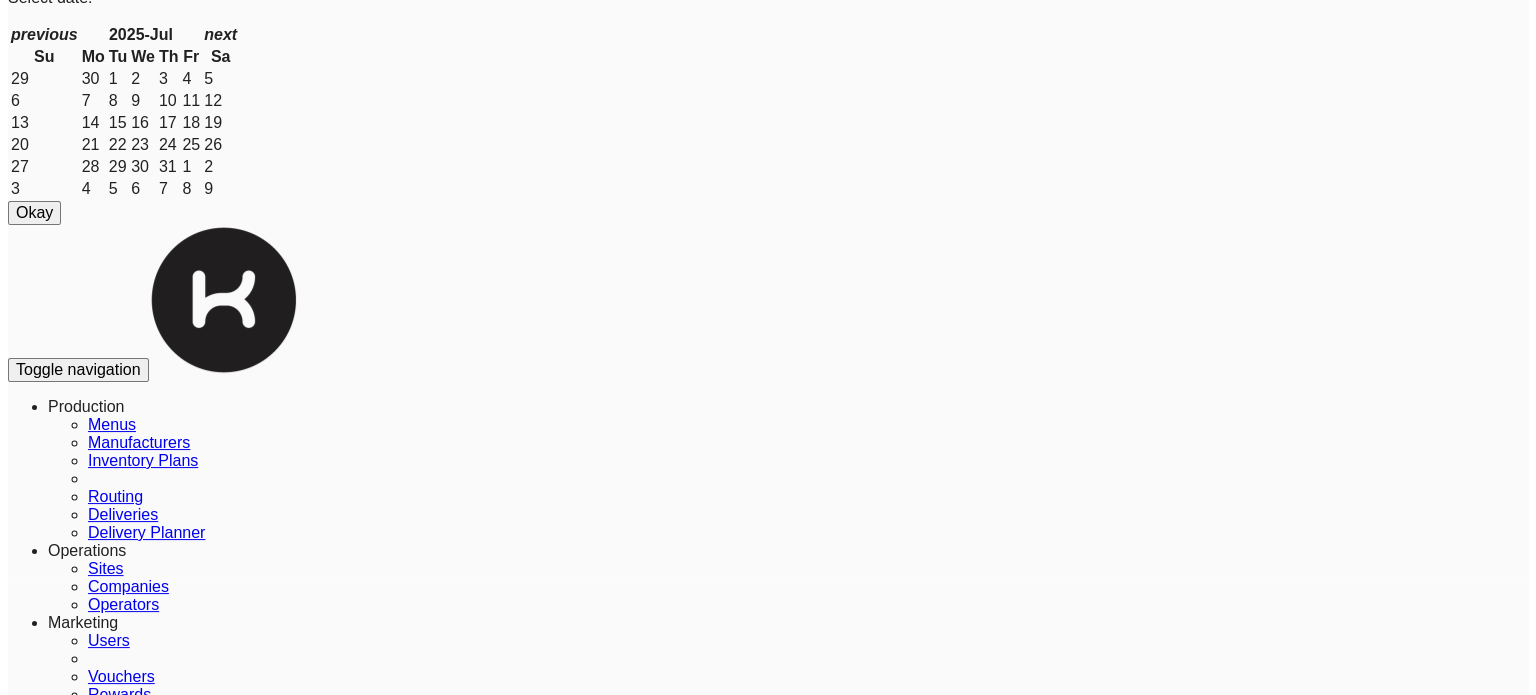 scroll, scrollTop: 0, scrollLeft: 0, axis: both 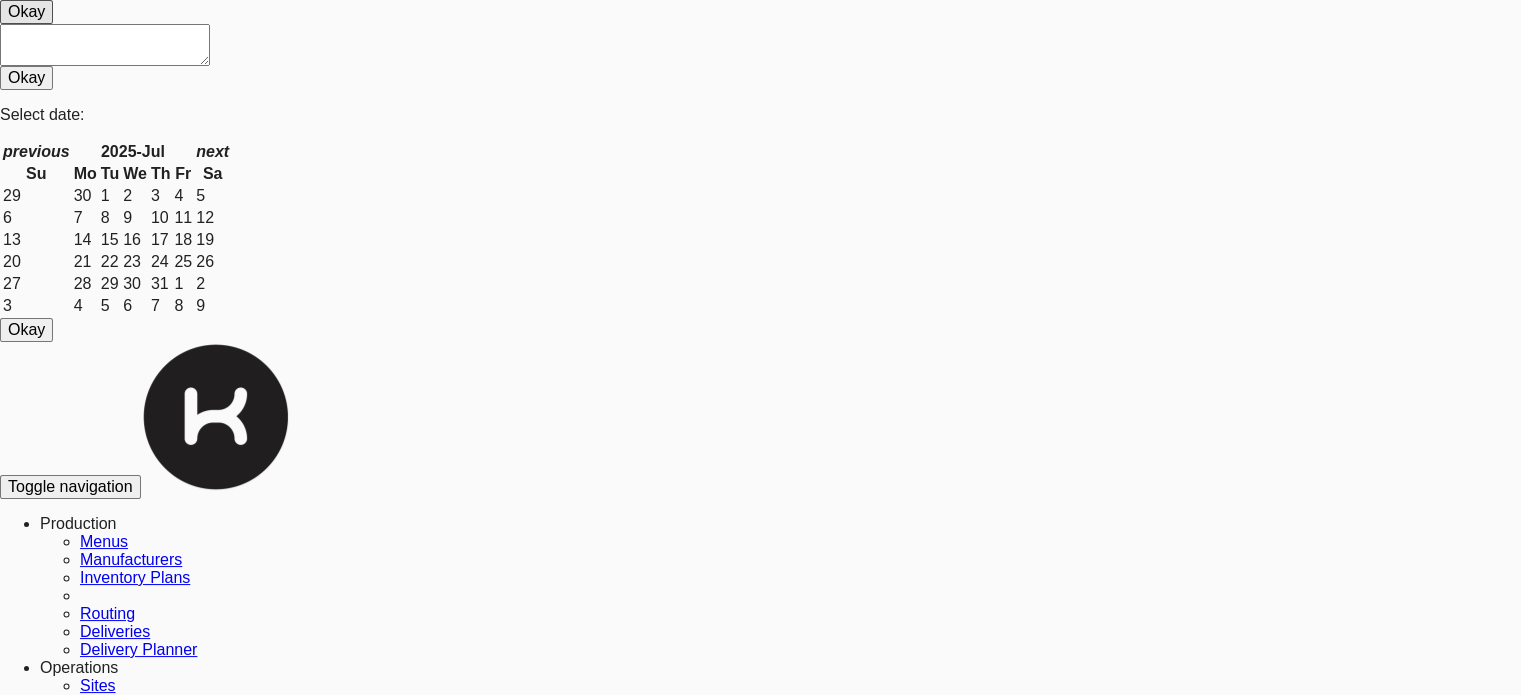 click on "Inventories" at bounding box center [40, 7341] 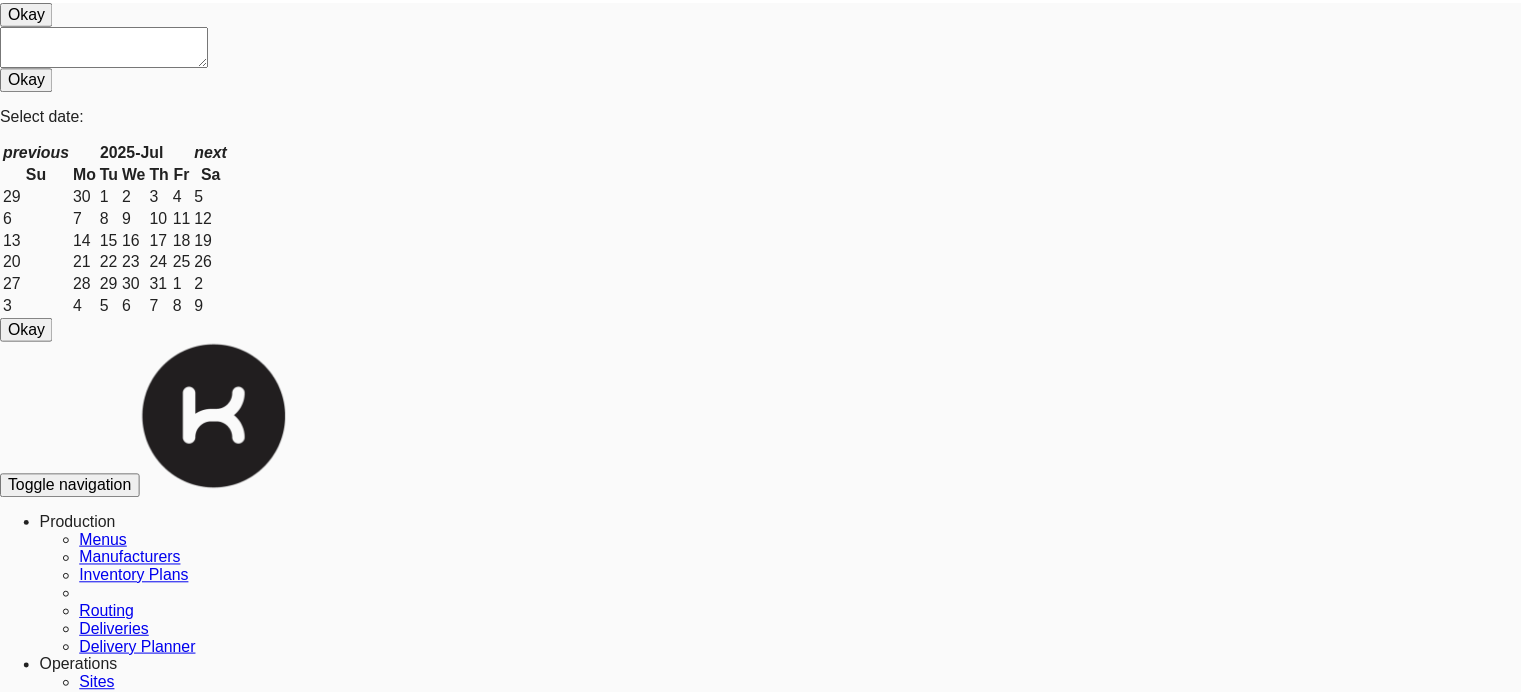 scroll, scrollTop: 0, scrollLeft: 0, axis: both 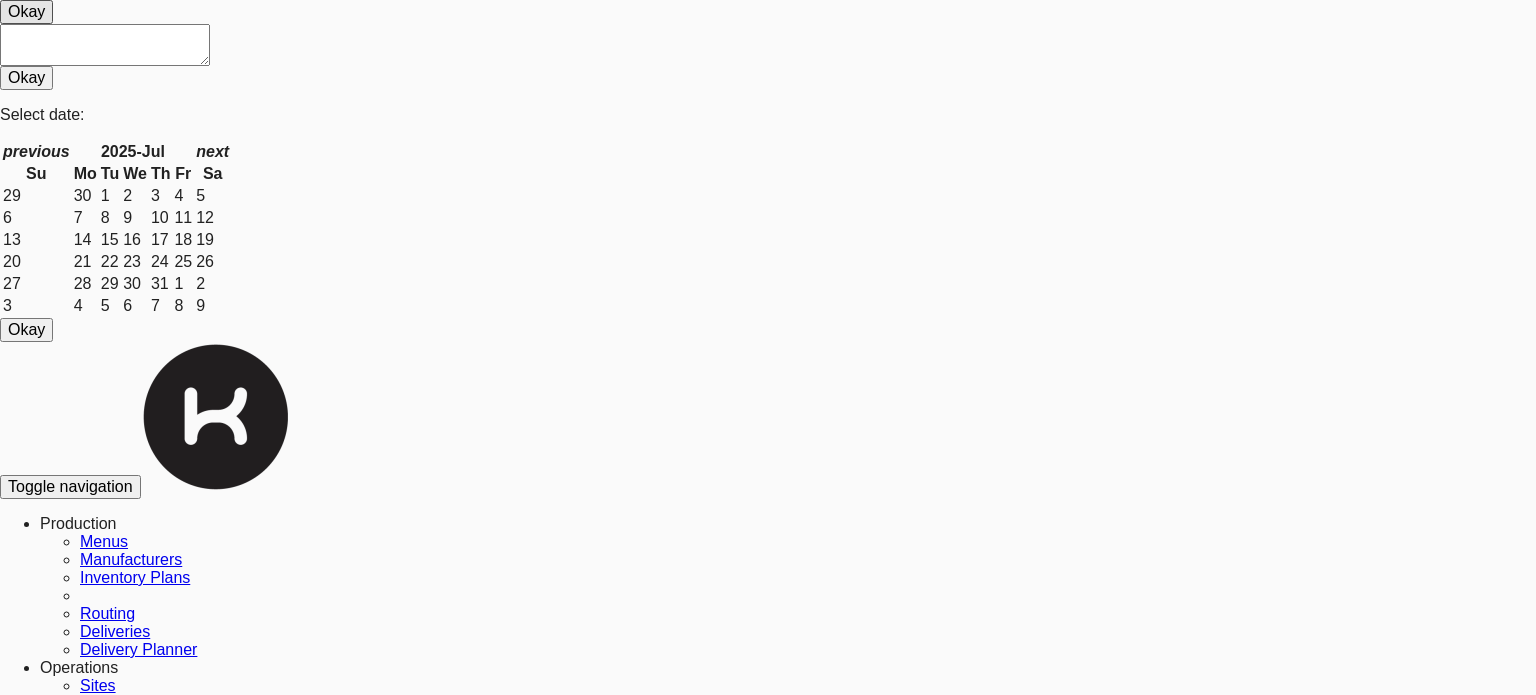 click at bounding box center (768, 28603) 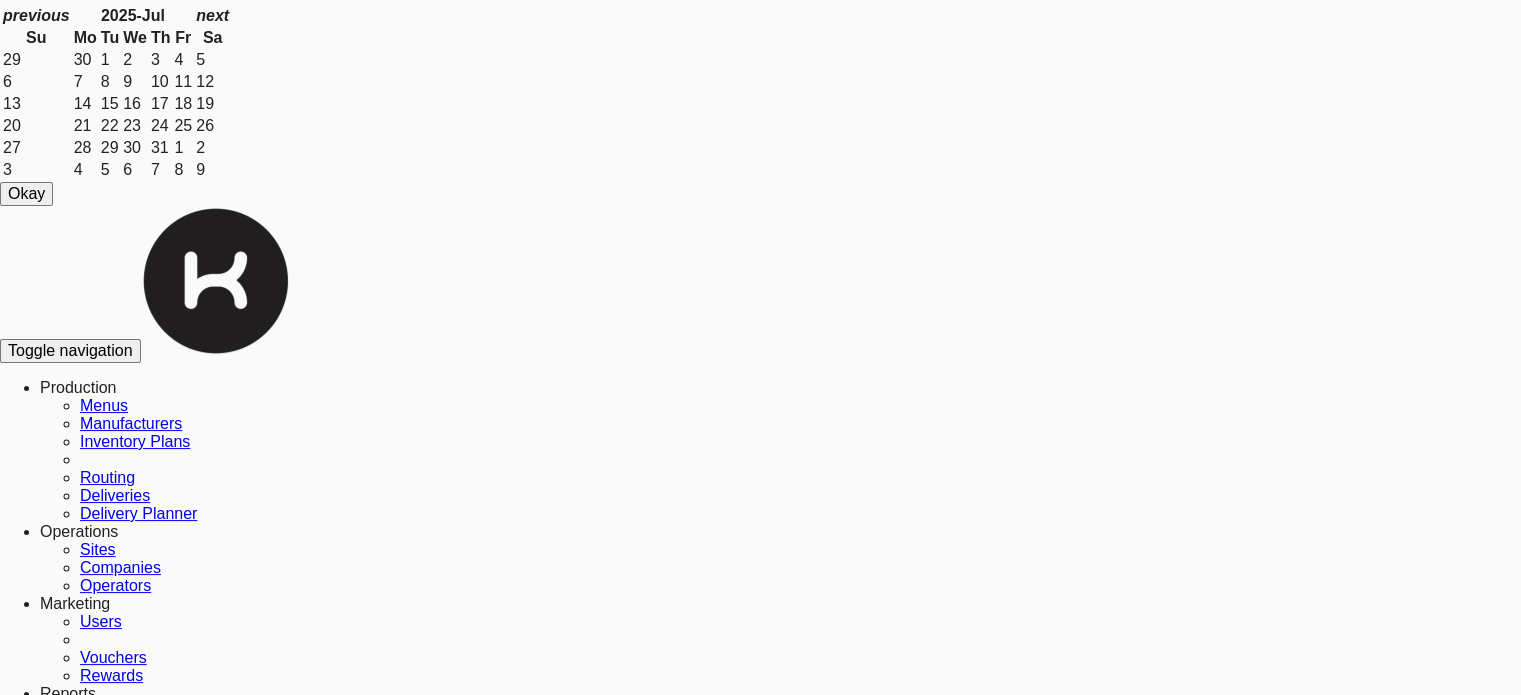 scroll, scrollTop: 0, scrollLeft: 0, axis: both 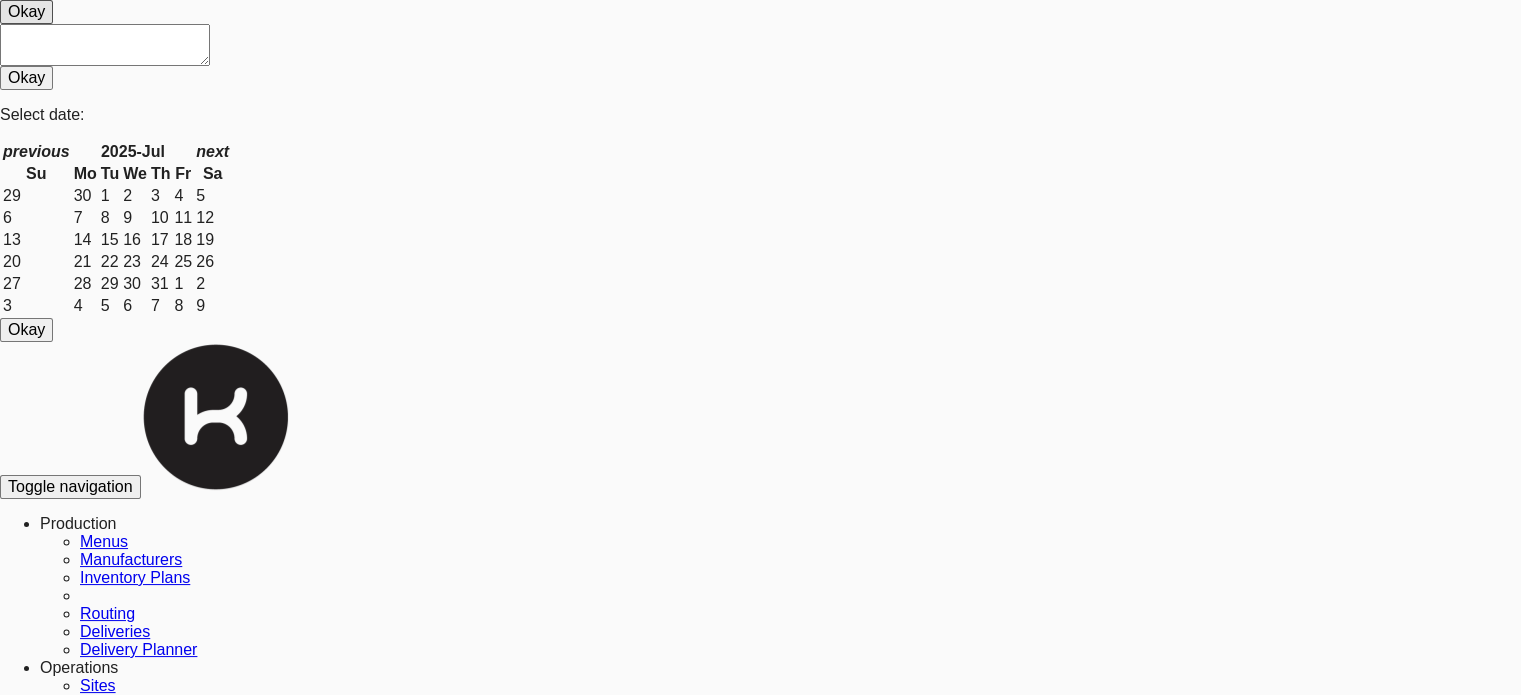 click at bounding box center [104, 1295] 